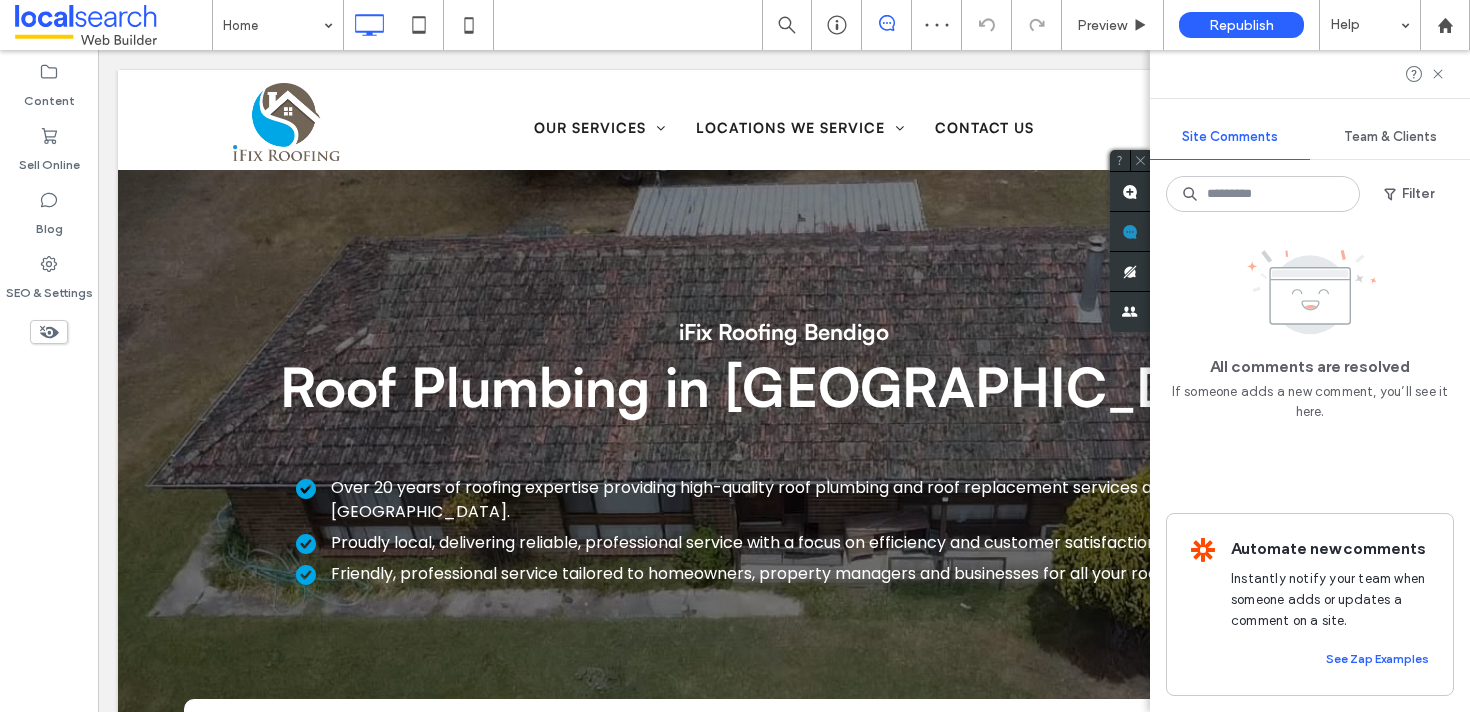 scroll, scrollTop: 0, scrollLeft: 0, axis: both 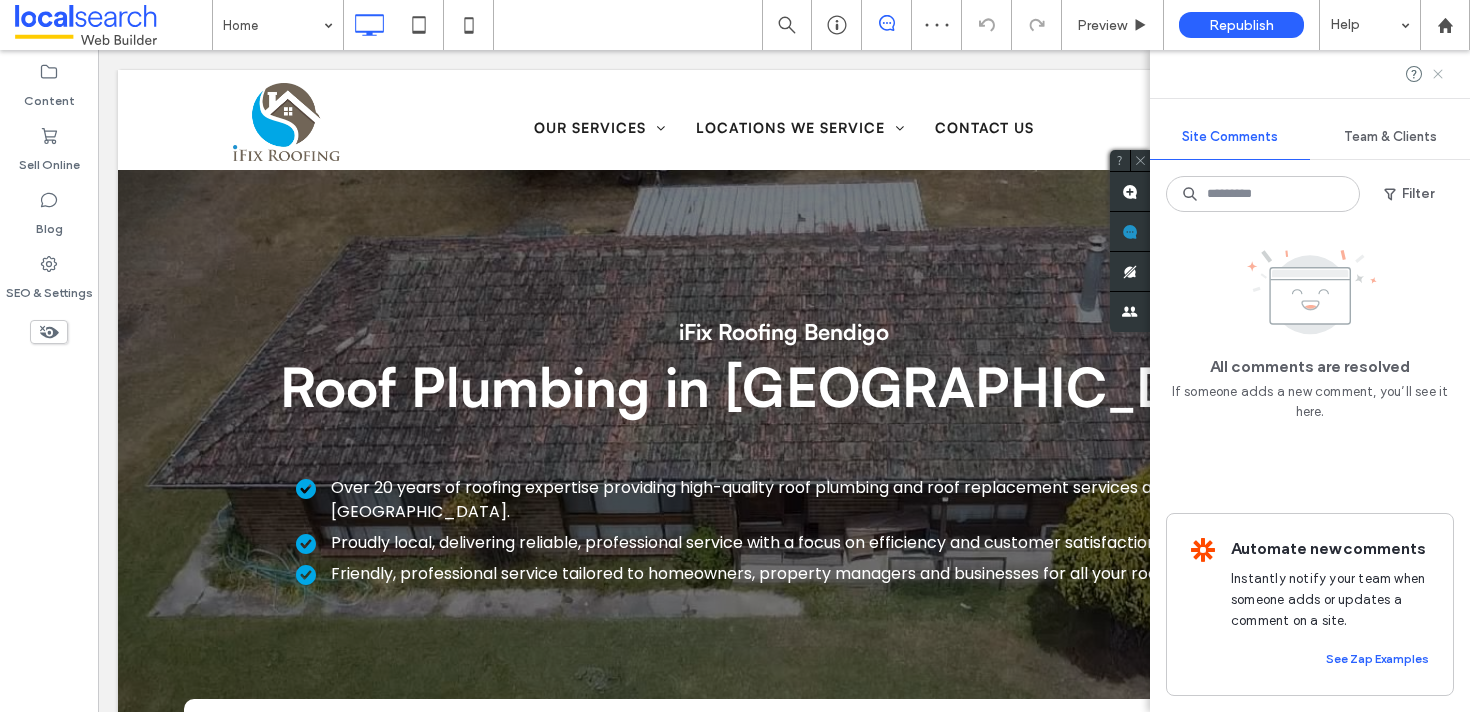 click at bounding box center [1310, 74] 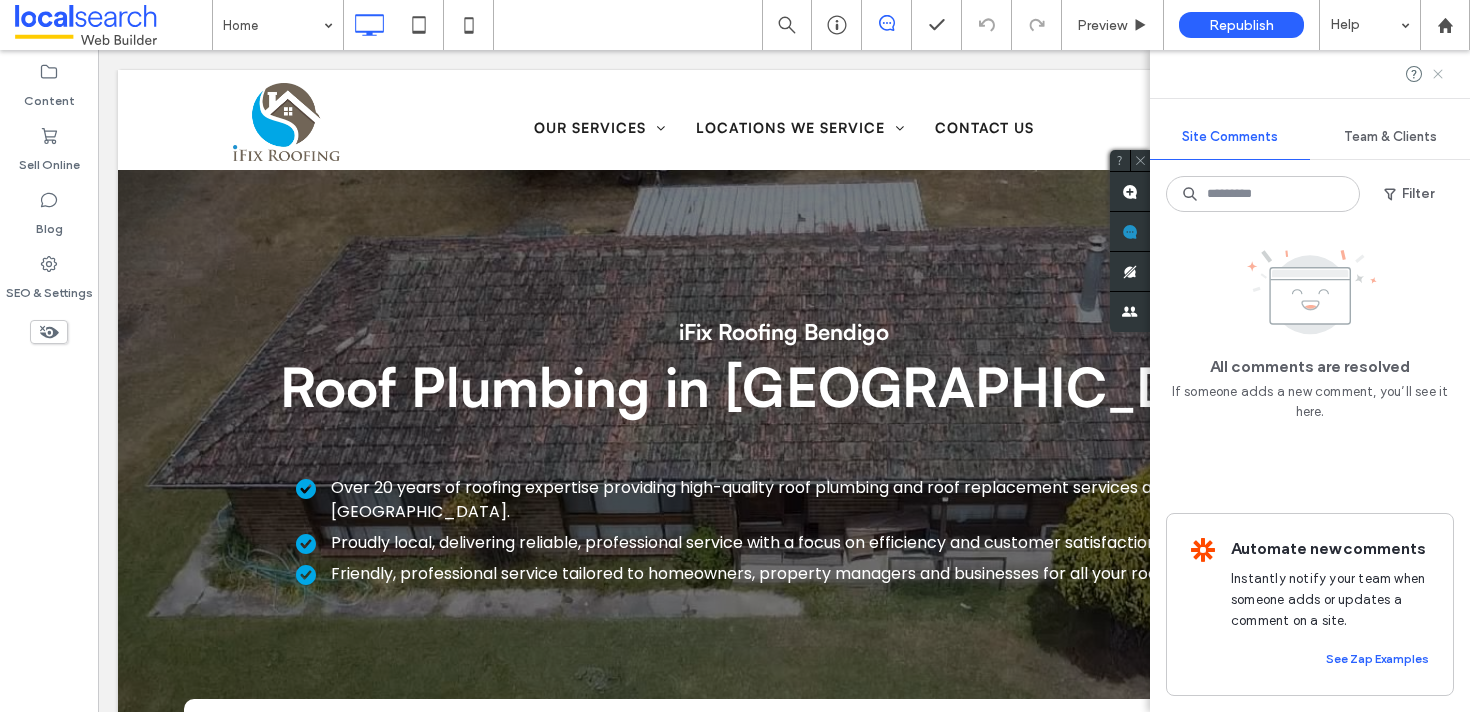 click 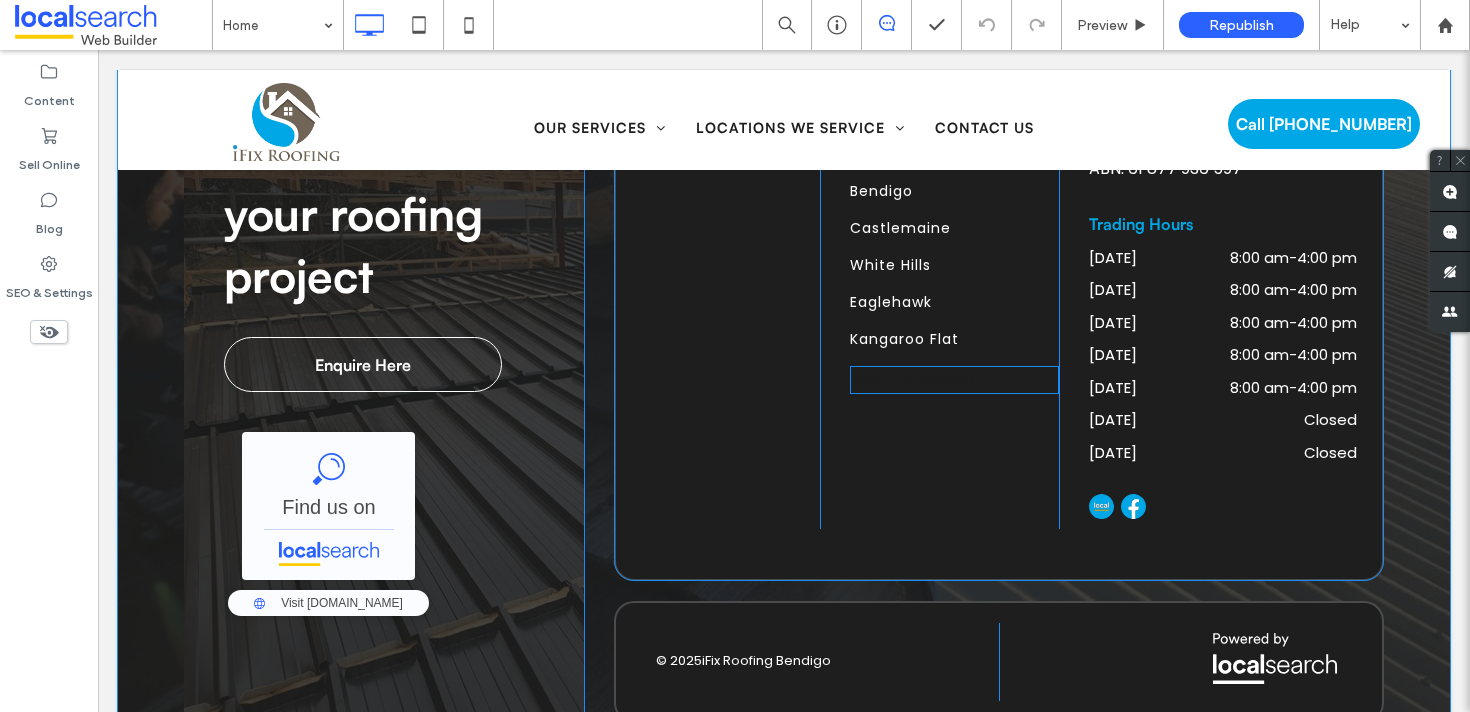 scroll, scrollTop: 5760, scrollLeft: 0, axis: vertical 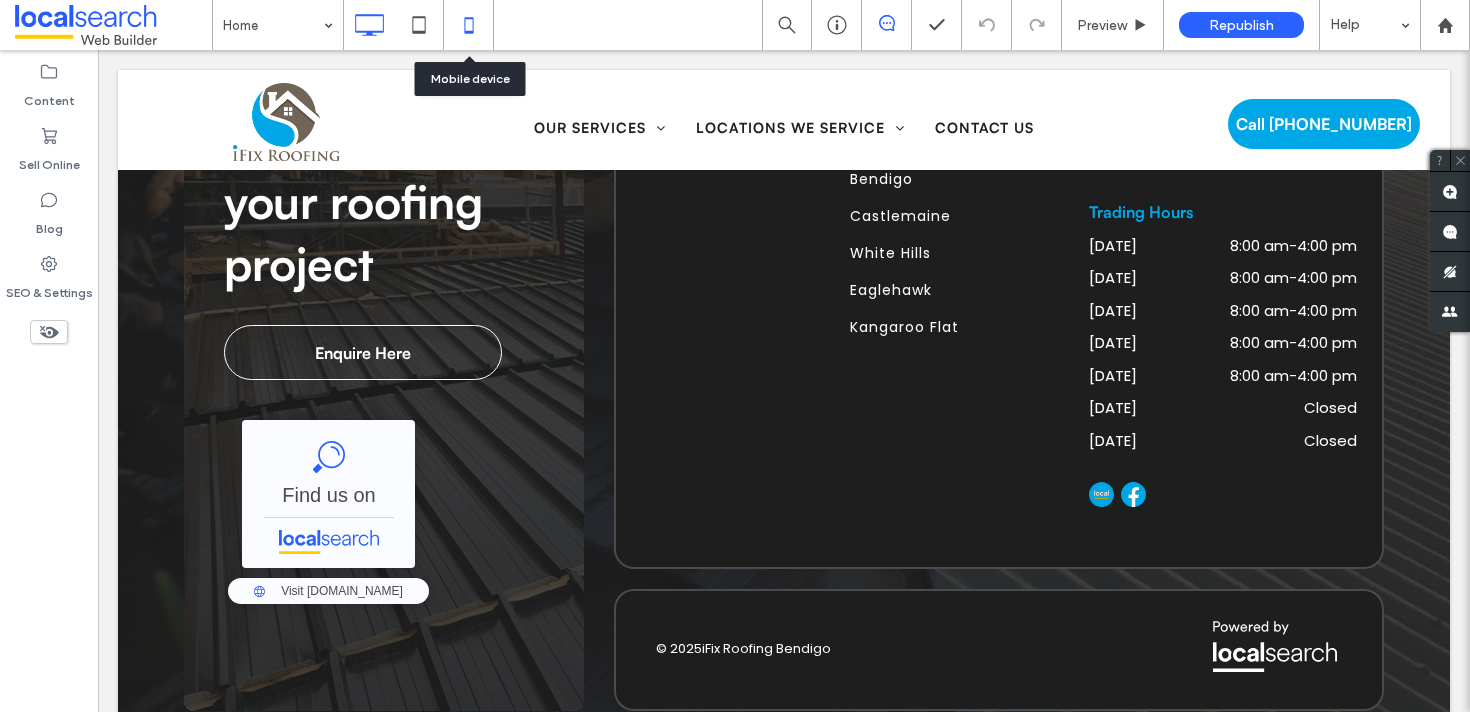 click 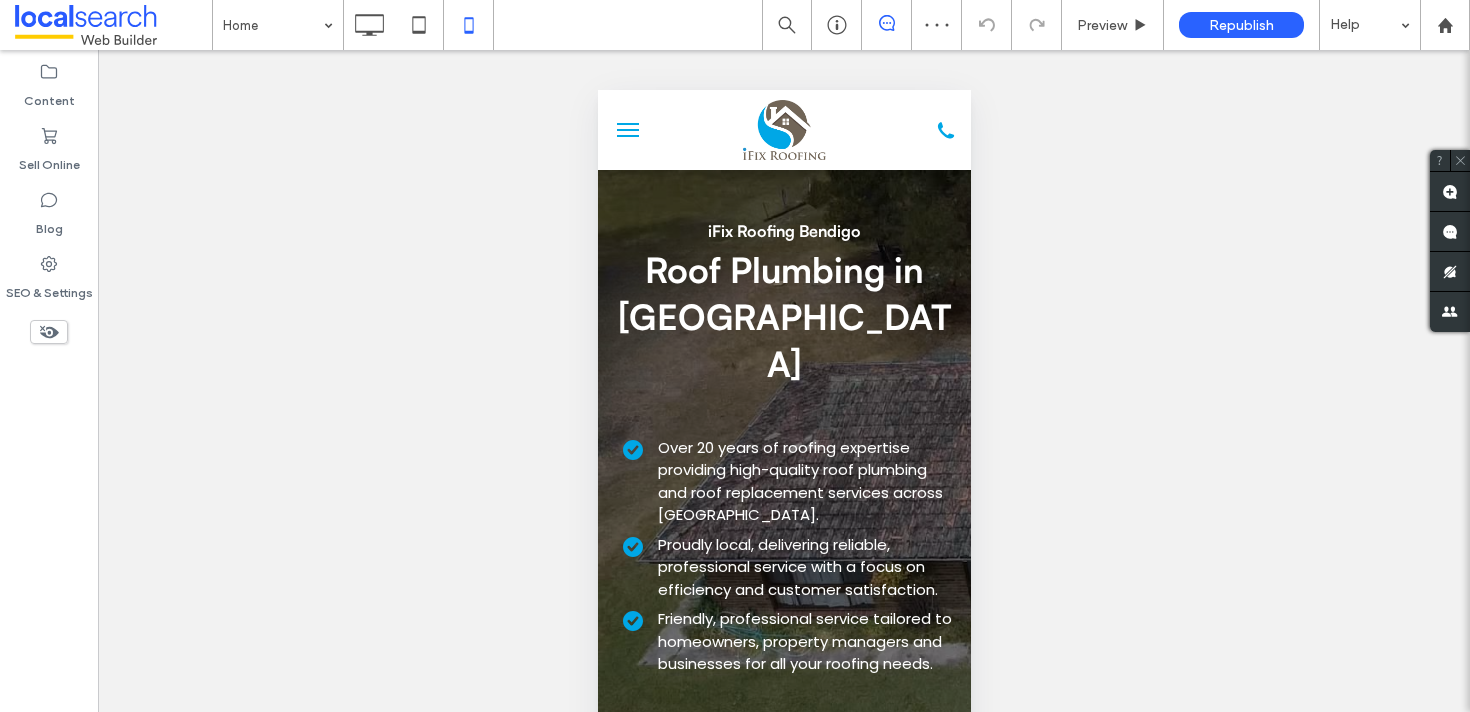 scroll, scrollTop: 3172, scrollLeft: 0, axis: vertical 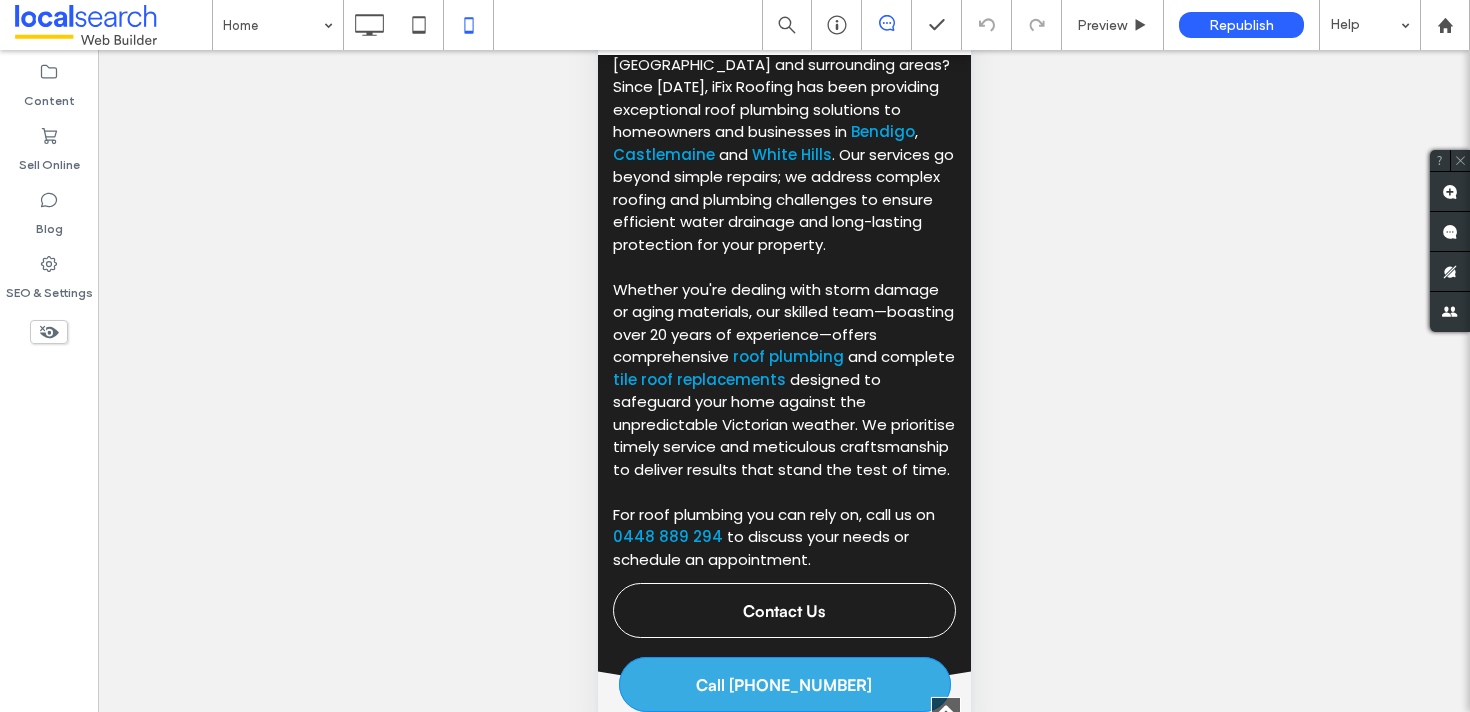 click on "Call [PHONE_NUMBER]" at bounding box center [783, 685] 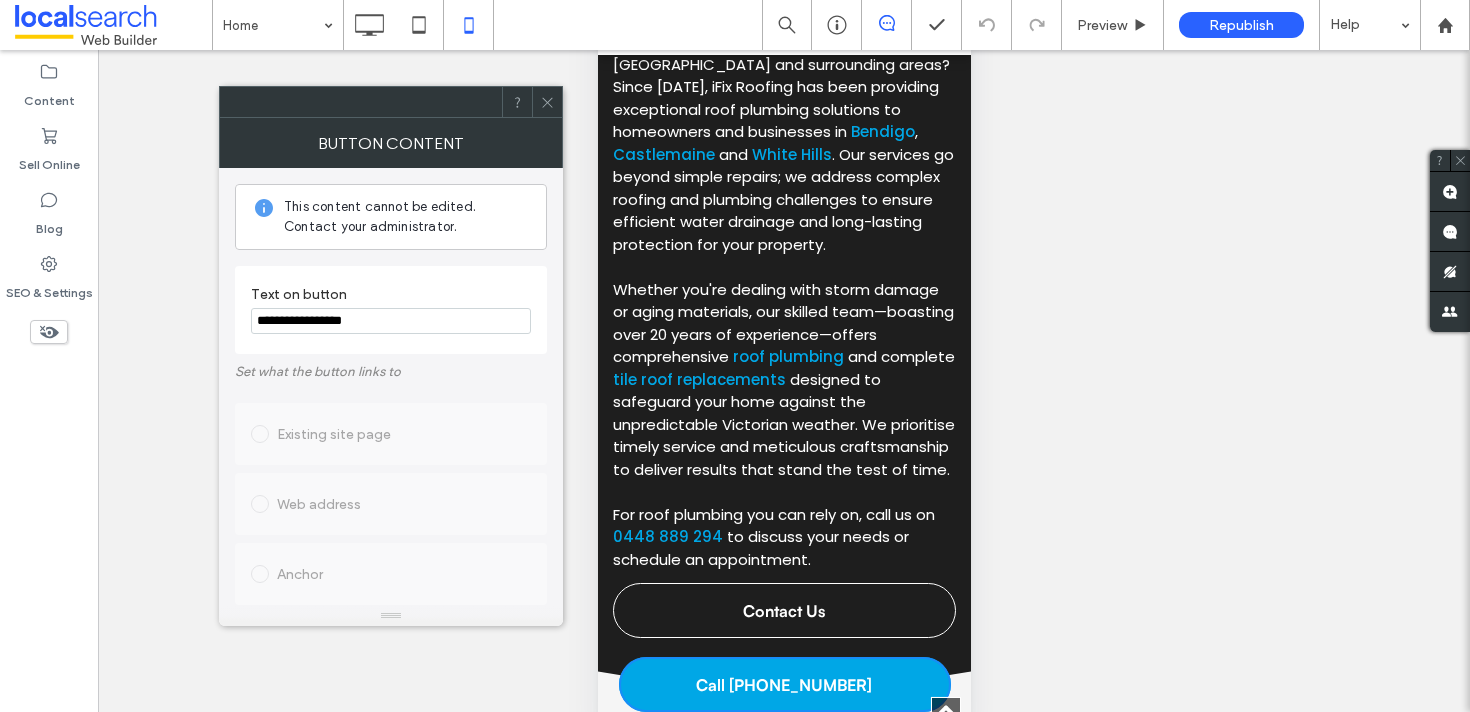 click on "**********" at bounding box center [391, 321] 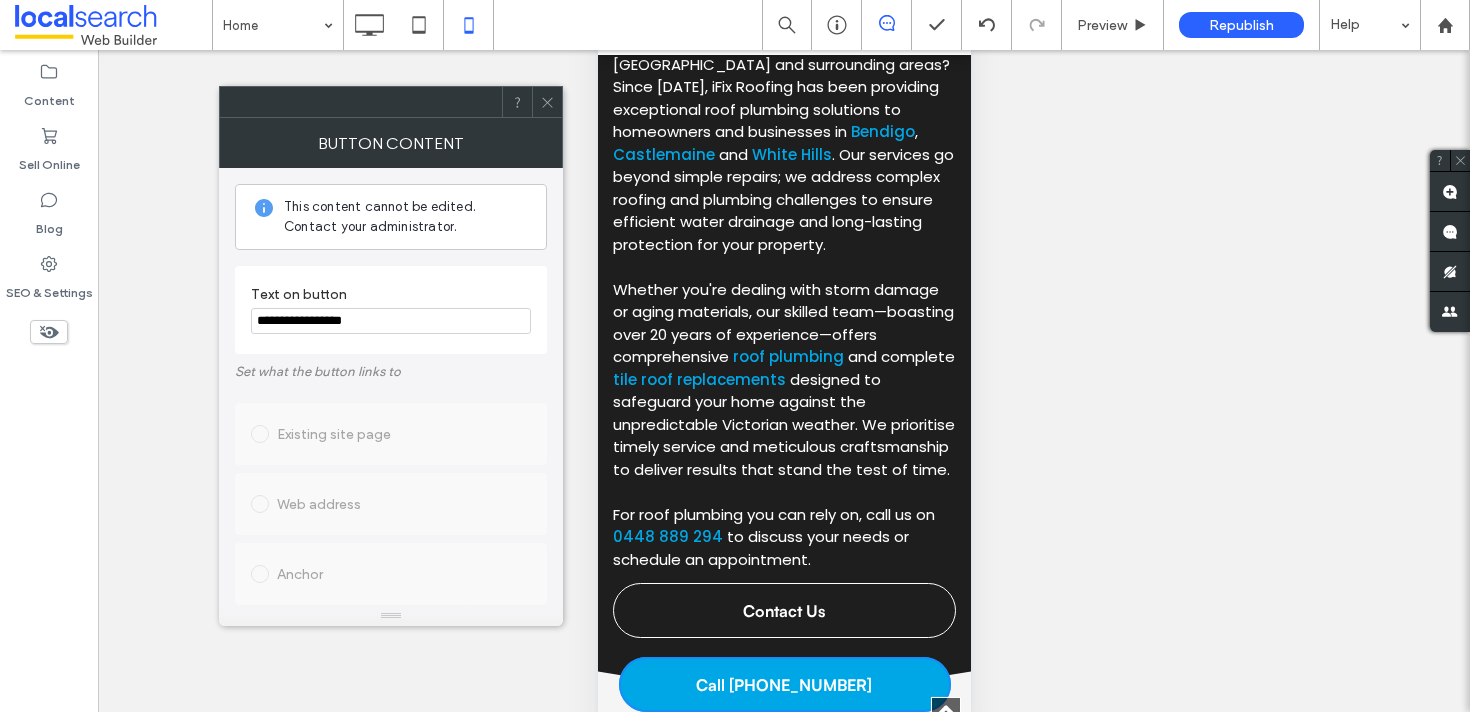drag, startPoint x: 397, startPoint y: 319, endPoint x: 285, endPoint y: 326, distance: 112.21854 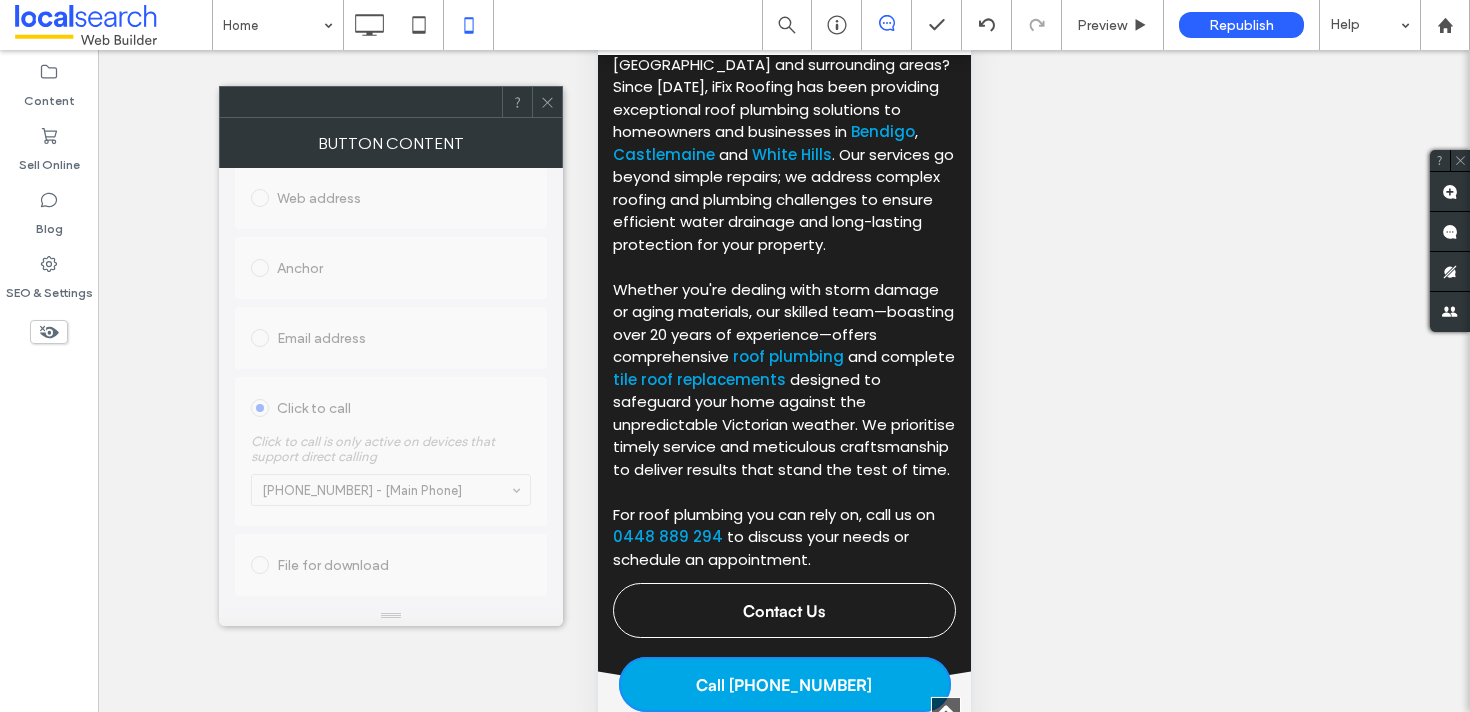 type on "**********" 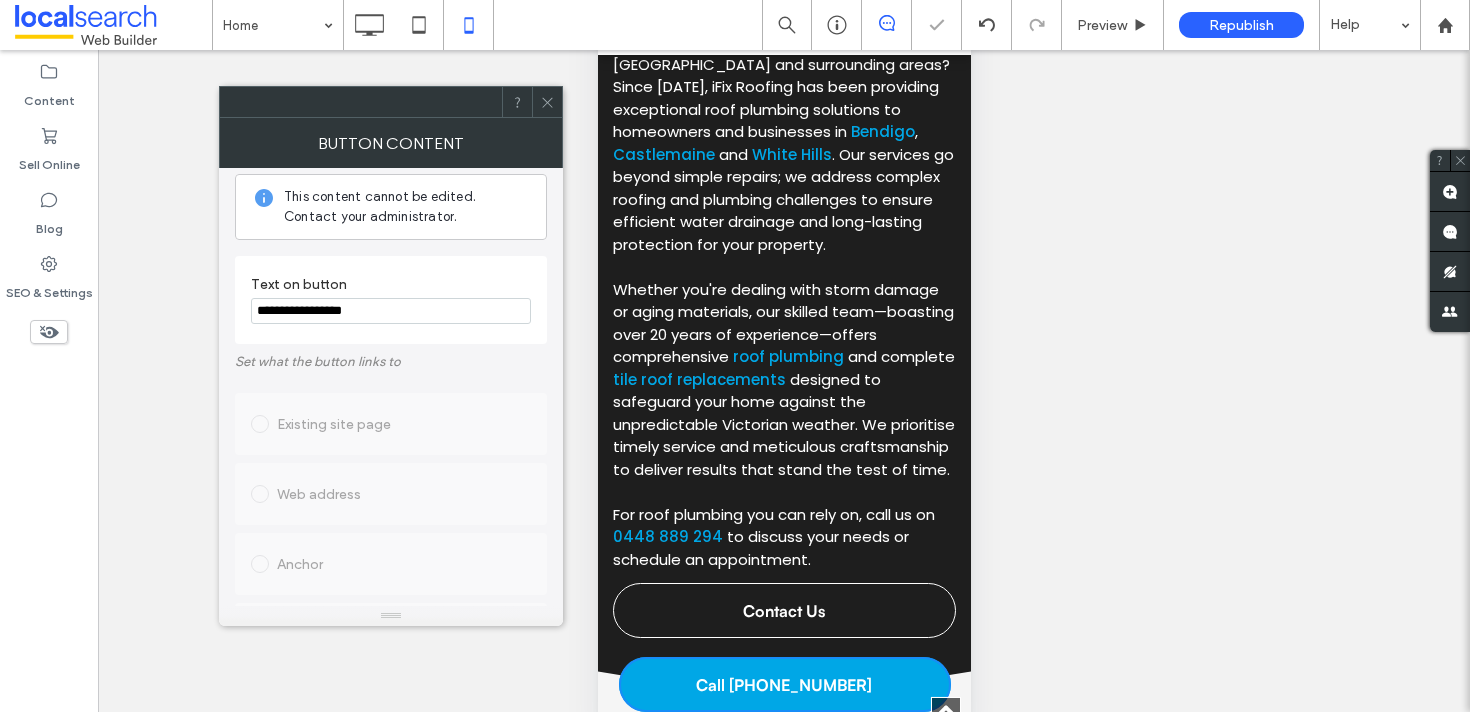 scroll, scrollTop: 0, scrollLeft: 0, axis: both 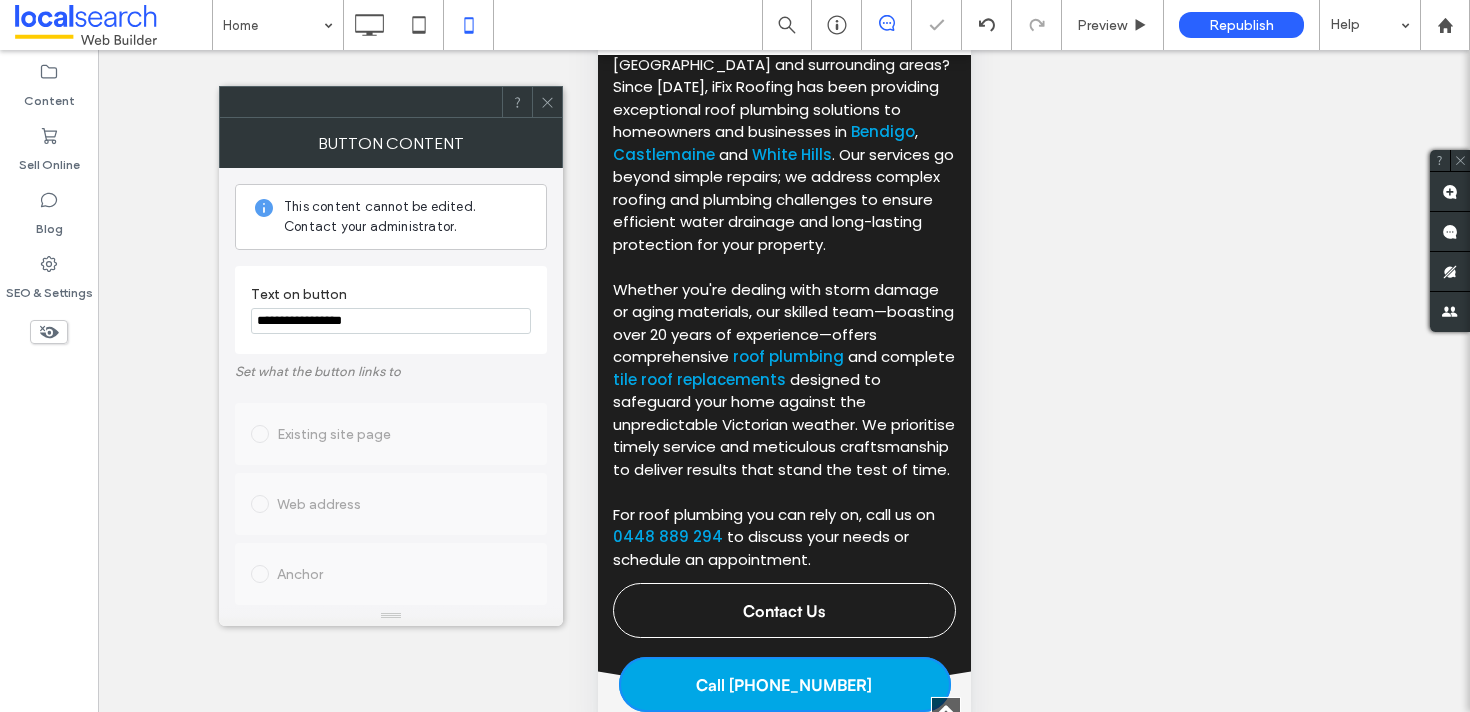 click on "Text on button" at bounding box center (387, 297) 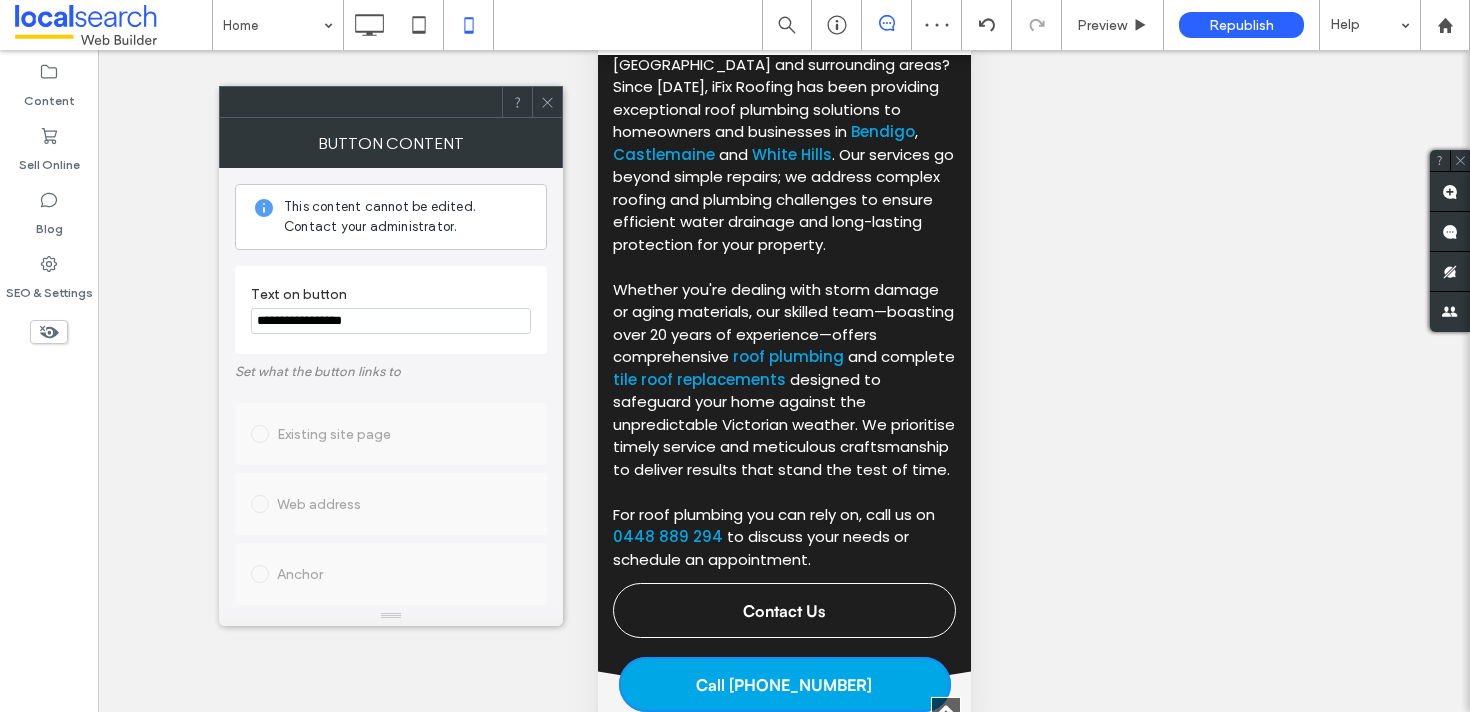 drag, startPoint x: 543, startPoint y: 112, endPoint x: 556, endPoint y: 148, distance: 38.27532 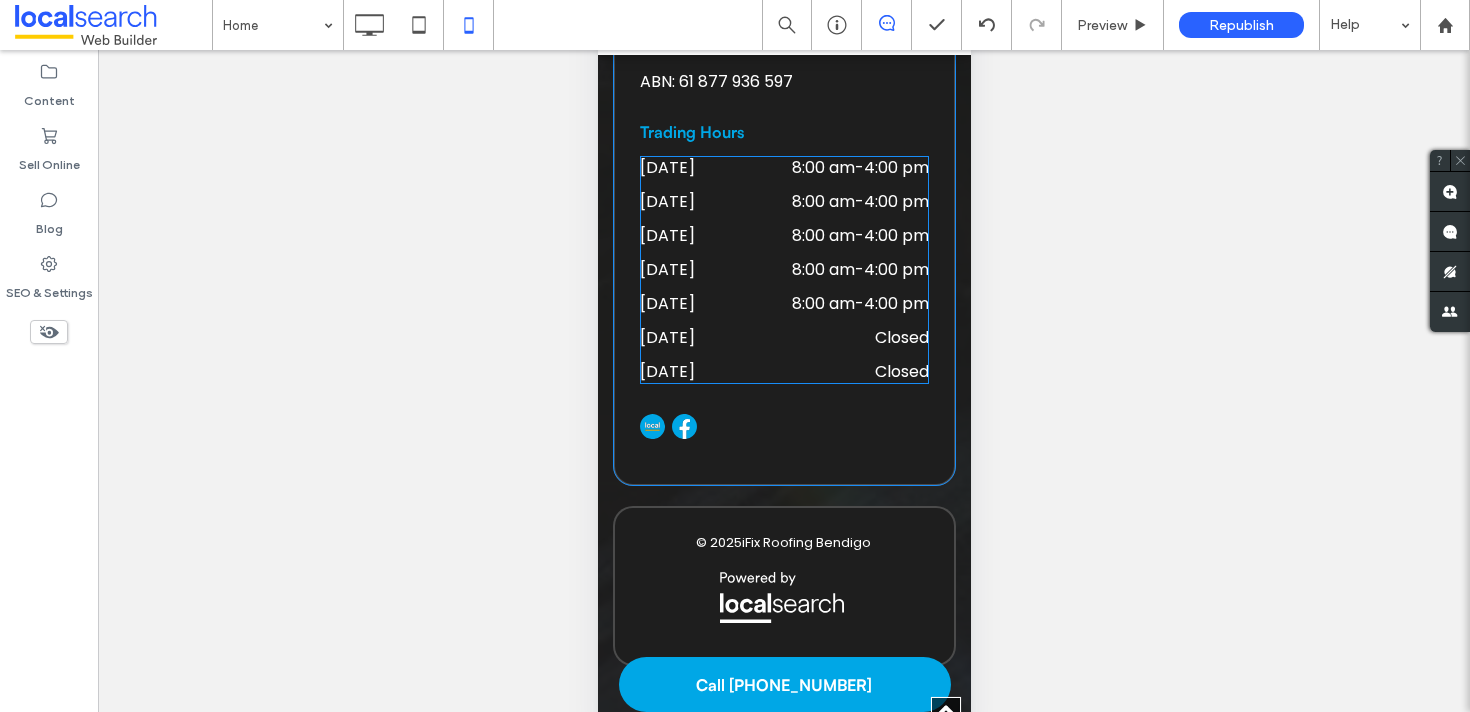scroll, scrollTop: 7045, scrollLeft: 0, axis: vertical 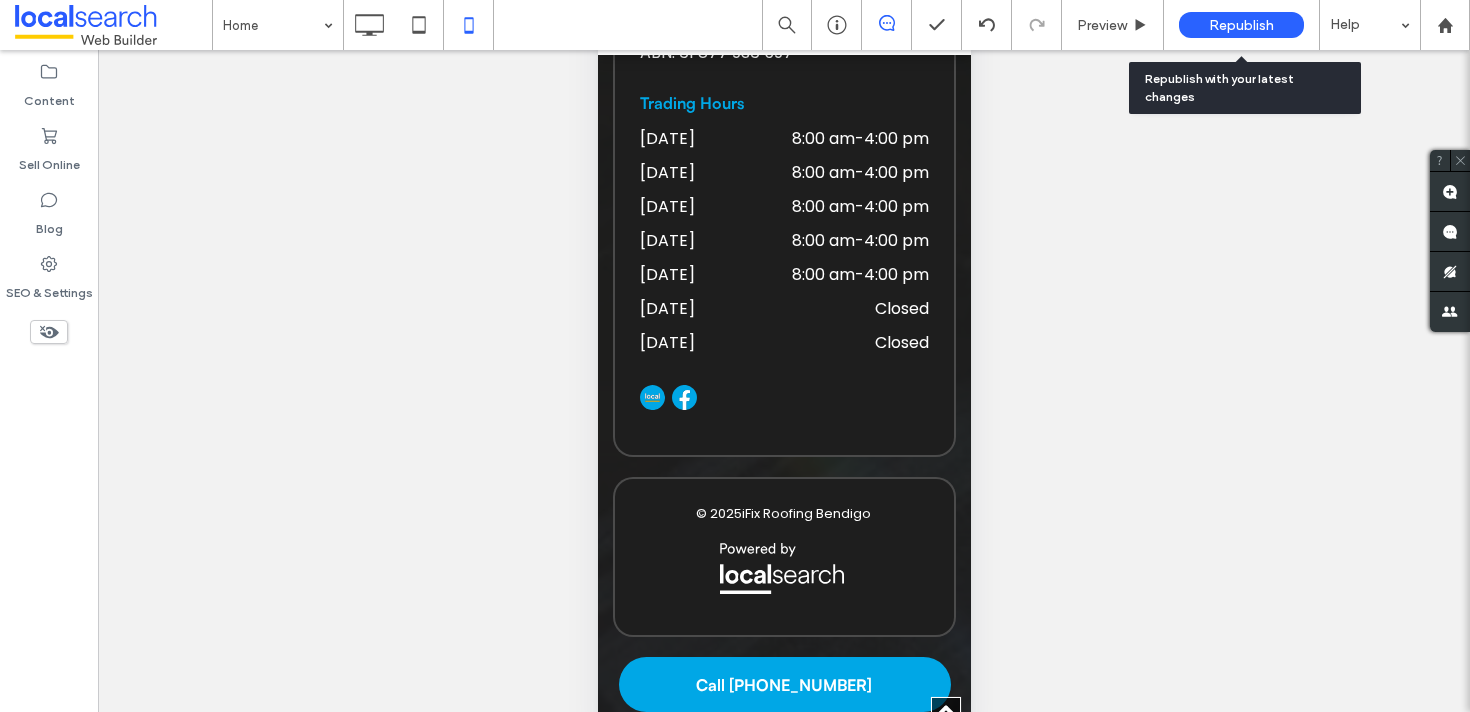 click on "Republish" at bounding box center [1241, 25] 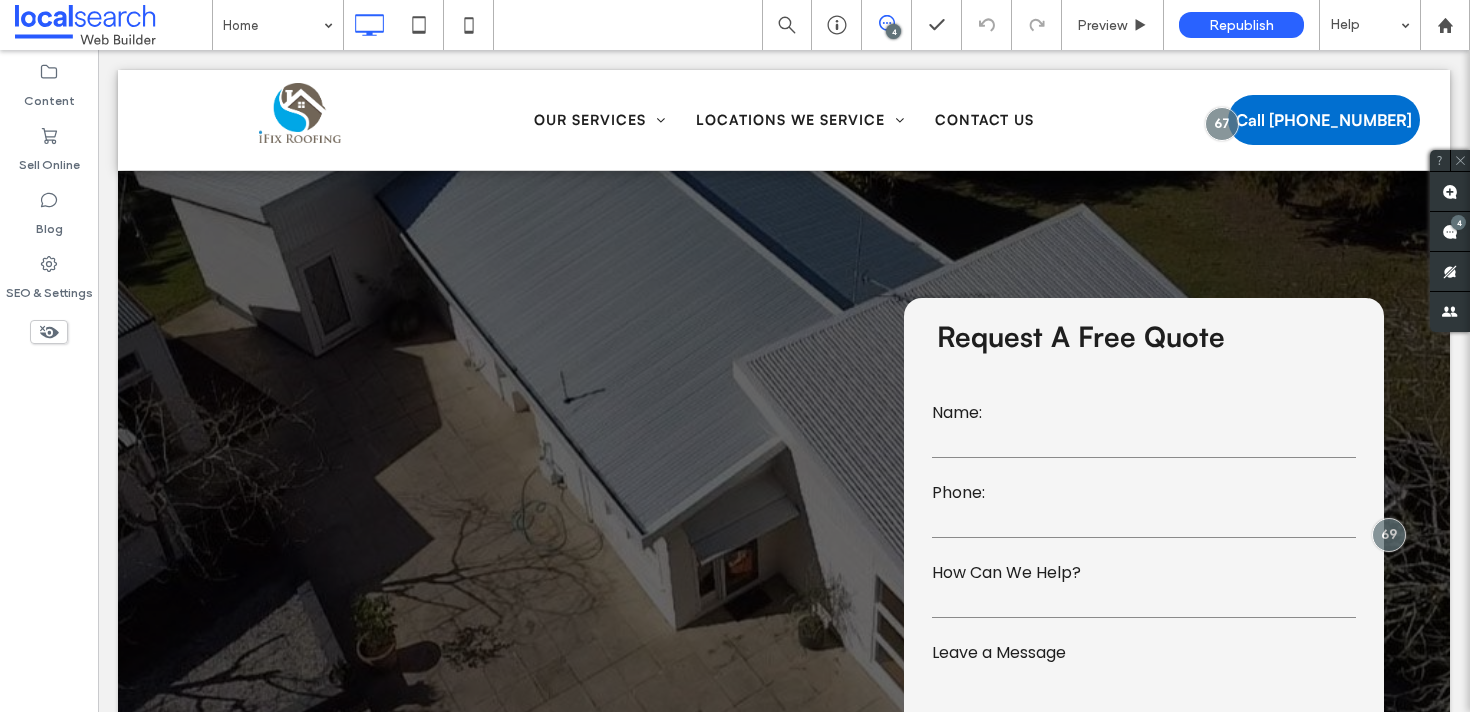 scroll, scrollTop: 0, scrollLeft: 0, axis: both 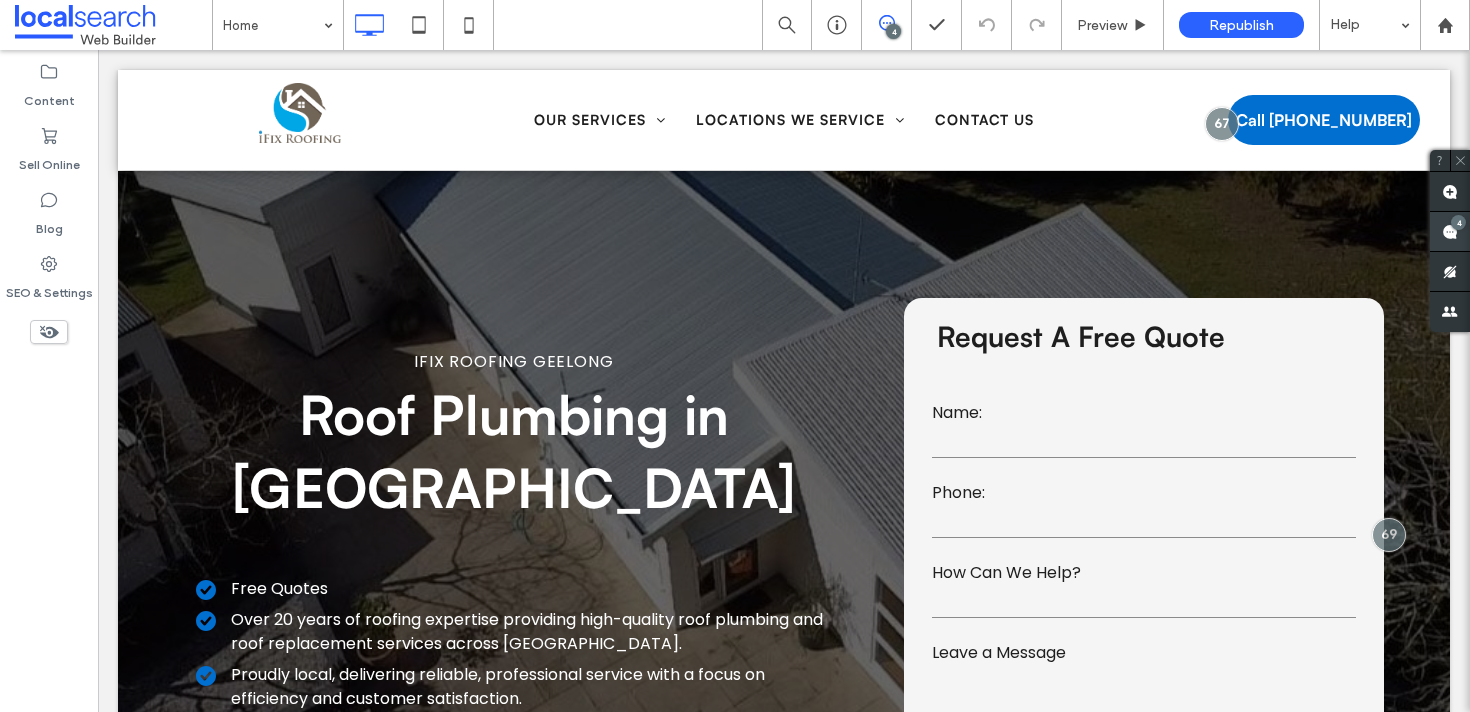 click at bounding box center (1450, 231) 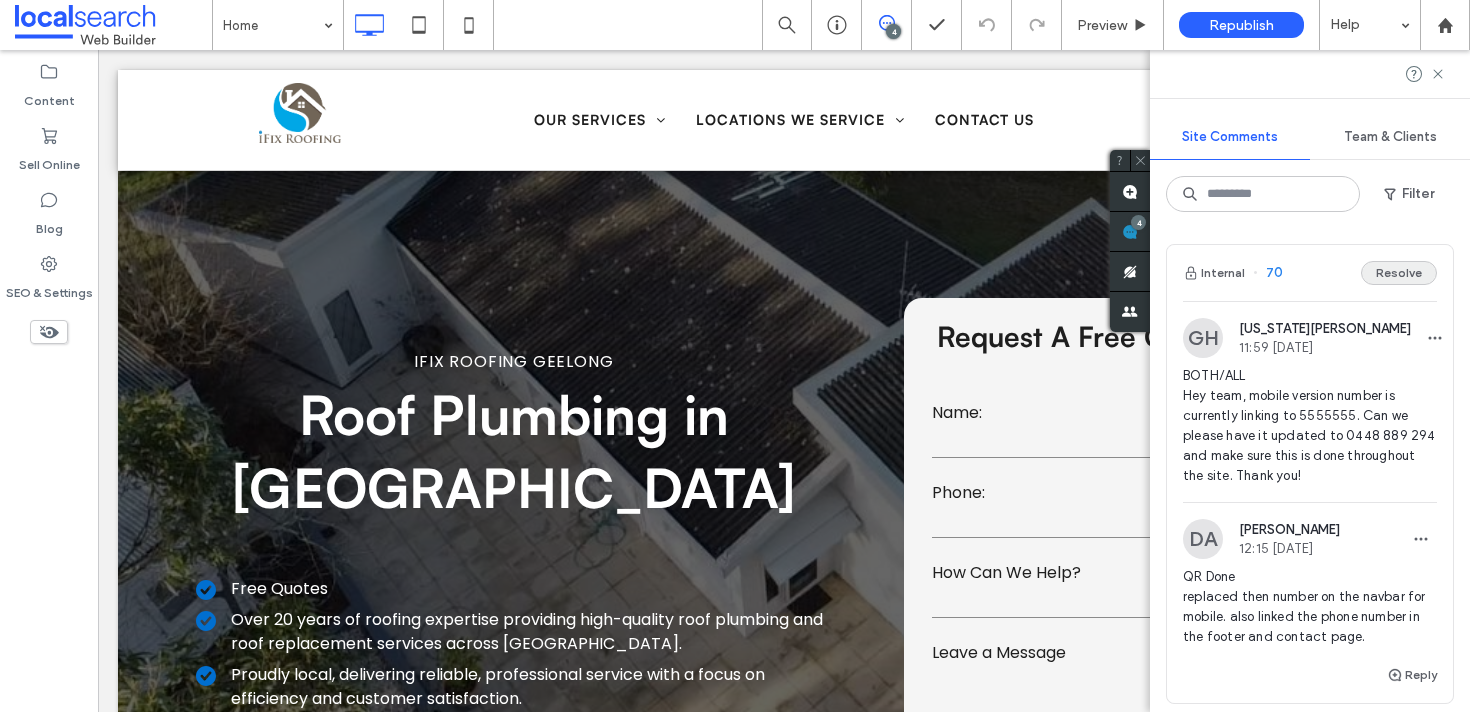 click on "Resolve" at bounding box center [1399, 273] 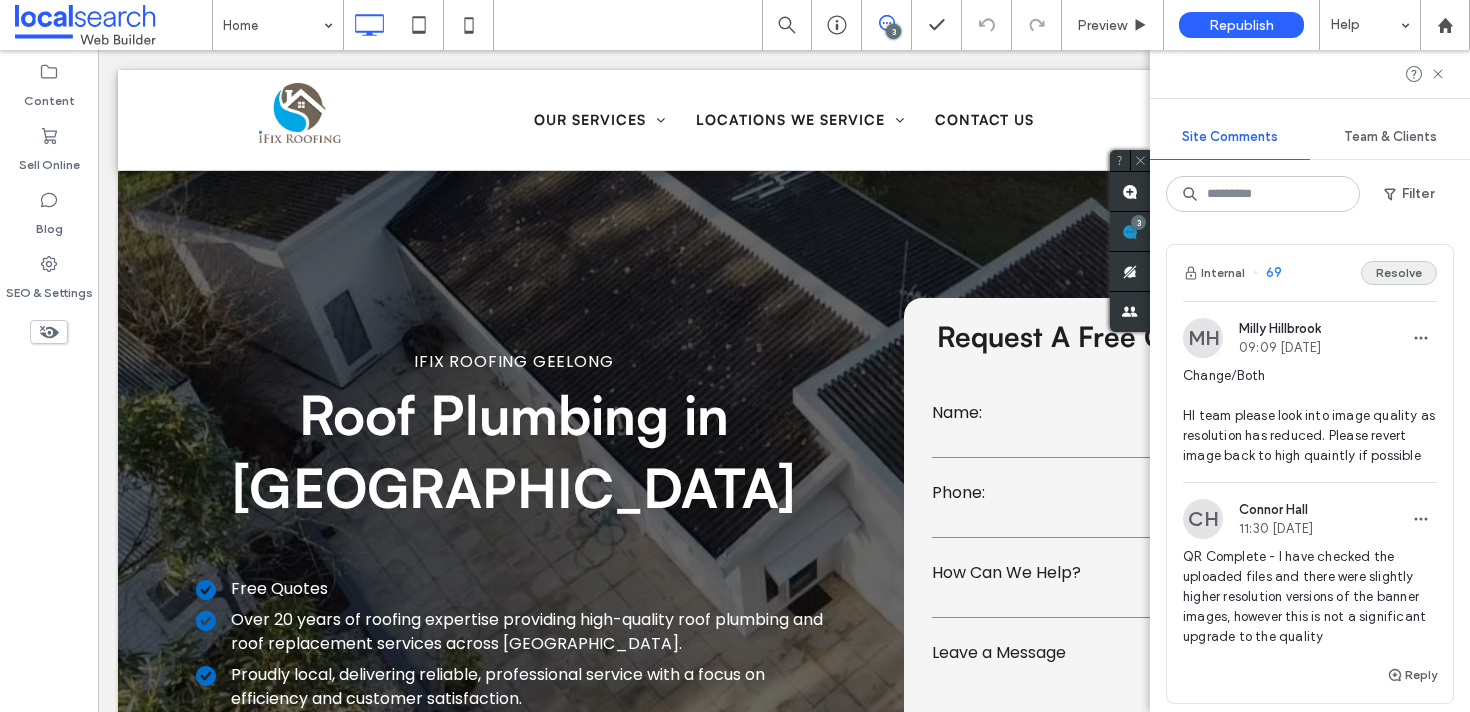 click on "Resolve" at bounding box center (1399, 273) 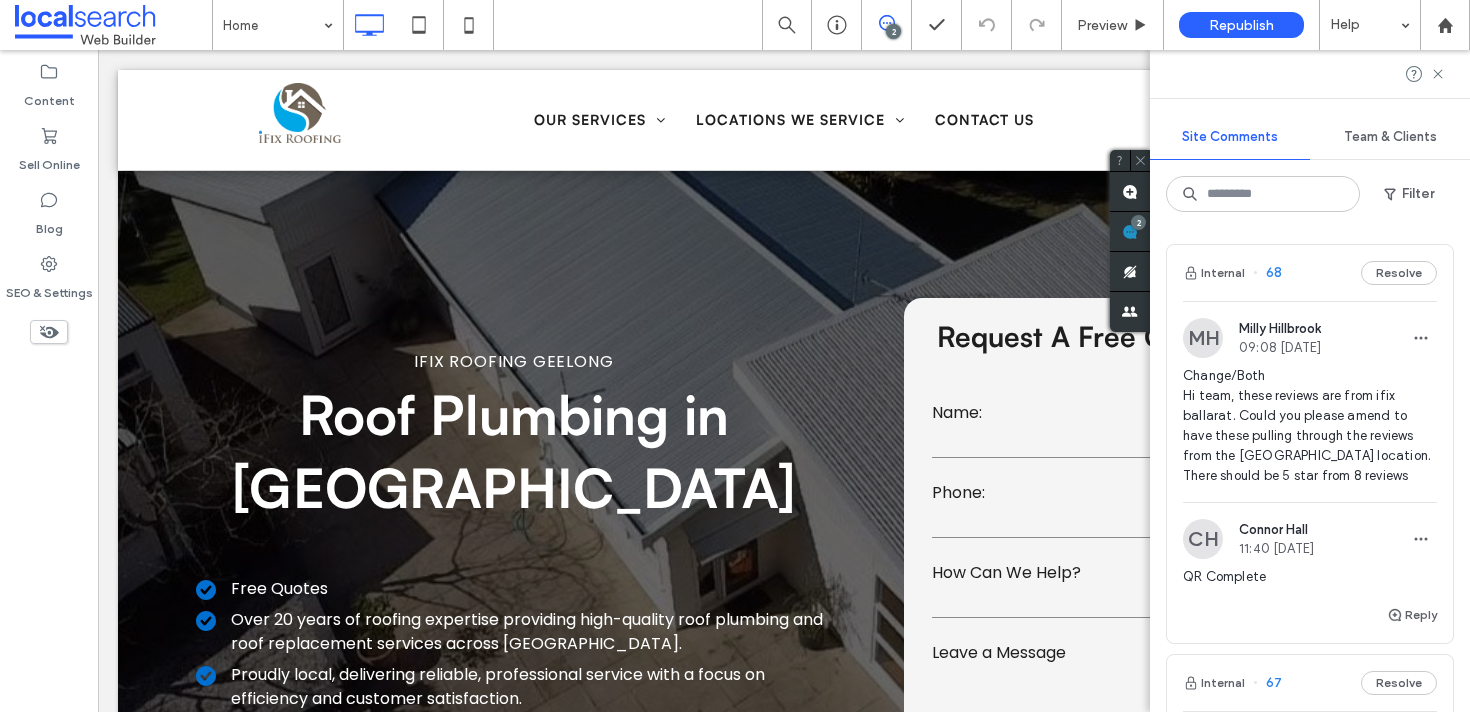 click on "Resolve" at bounding box center (1399, 273) 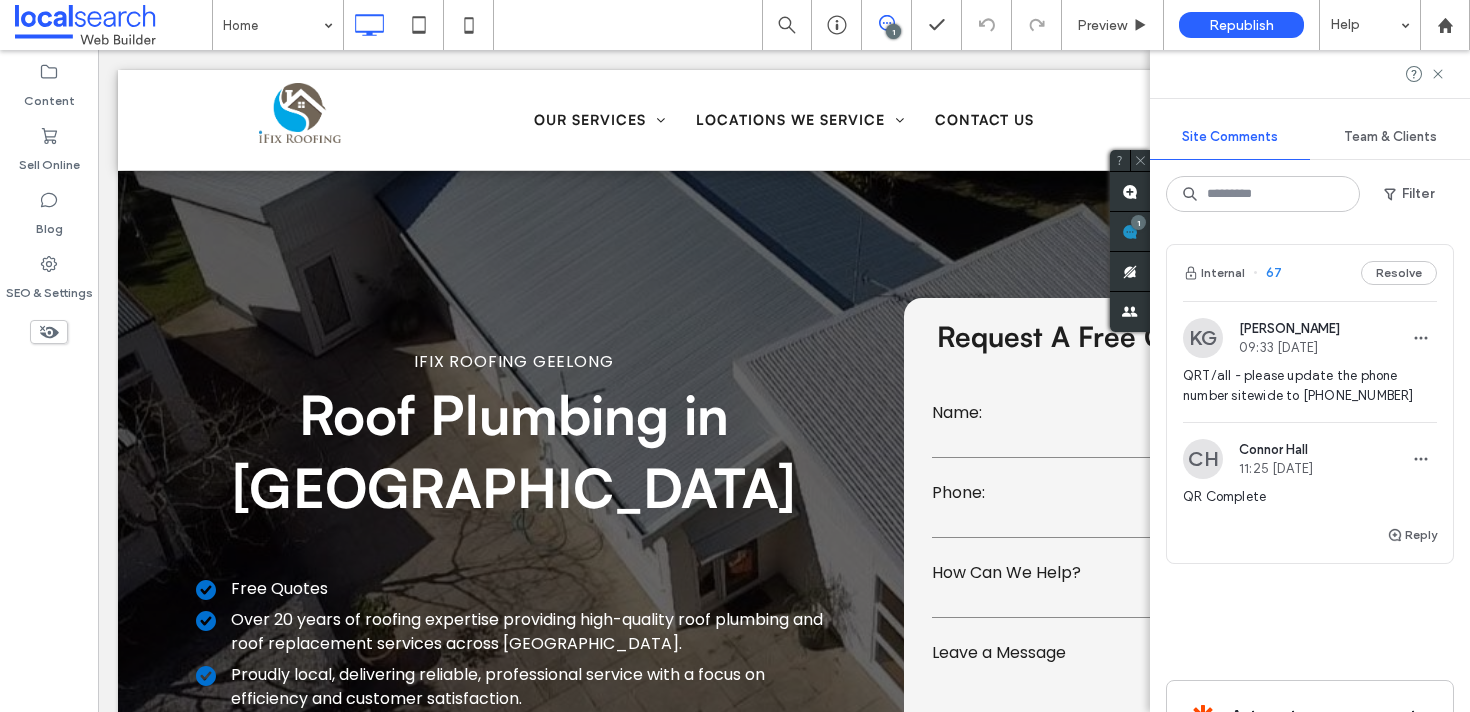click on "Resolve" at bounding box center [1399, 273] 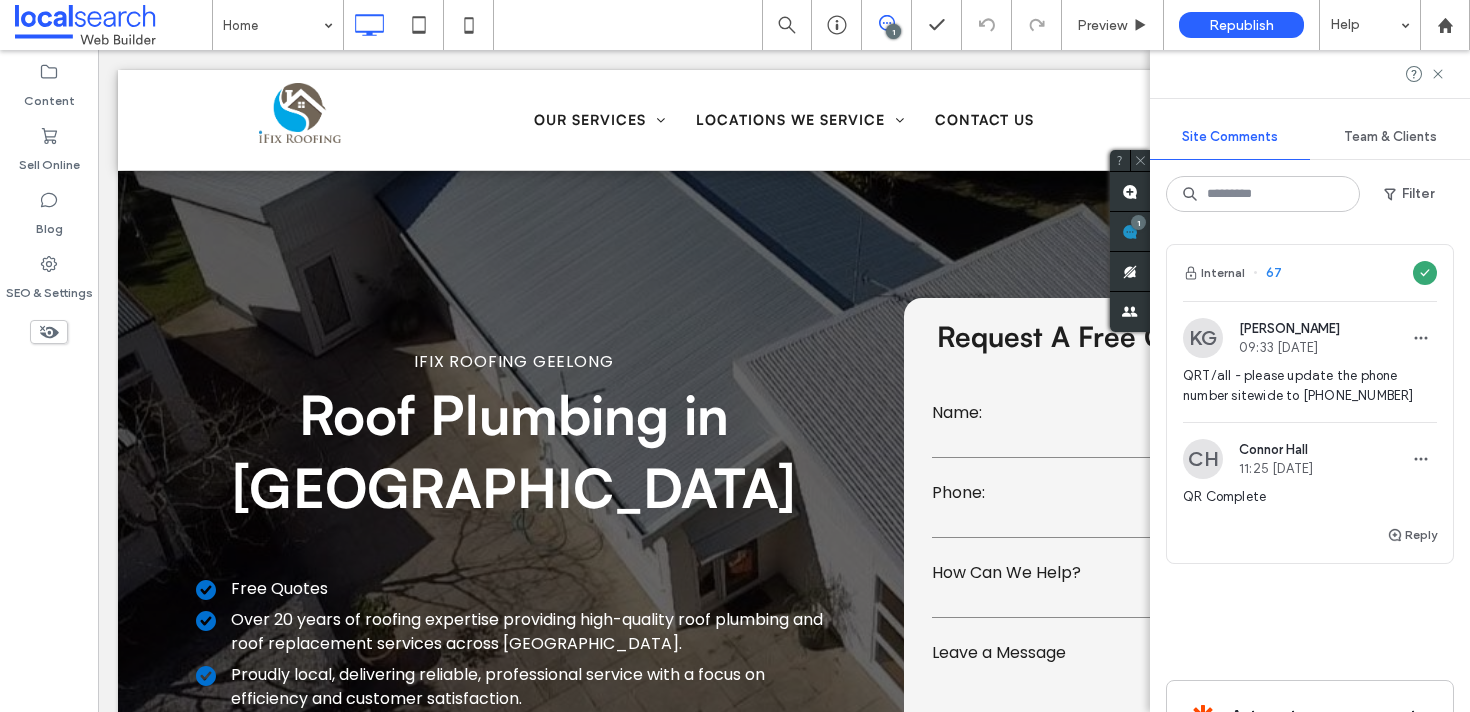 click at bounding box center [1310, 74] 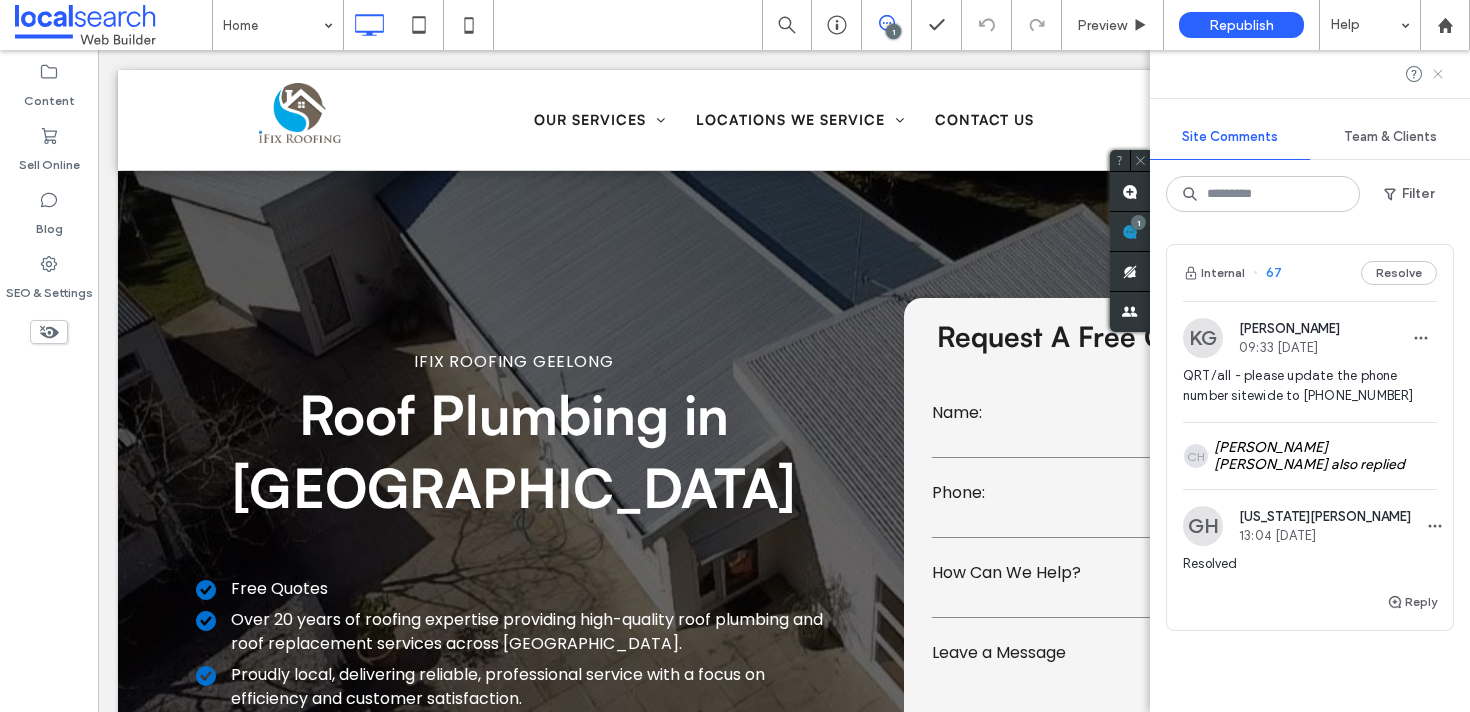 click 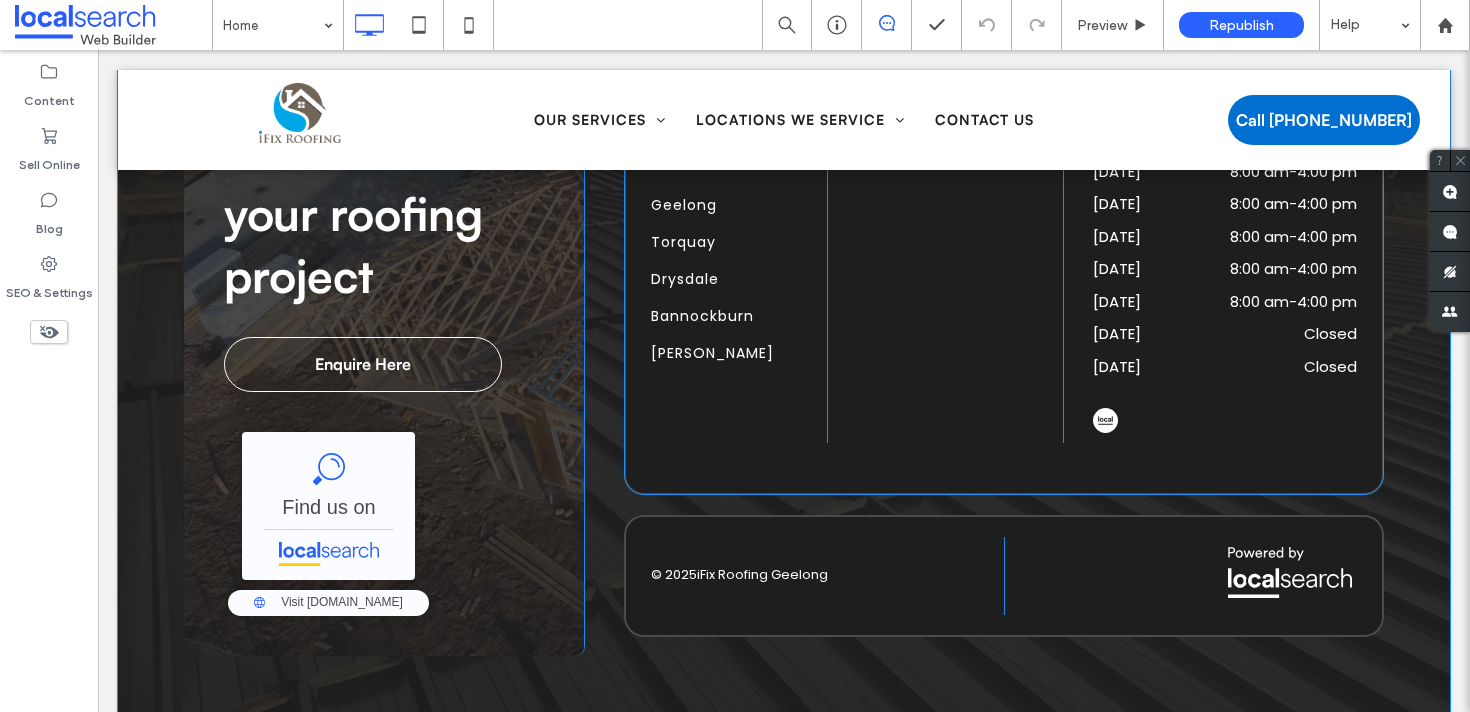 scroll, scrollTop: 5128, scrollLeft: 0, axis: vertical 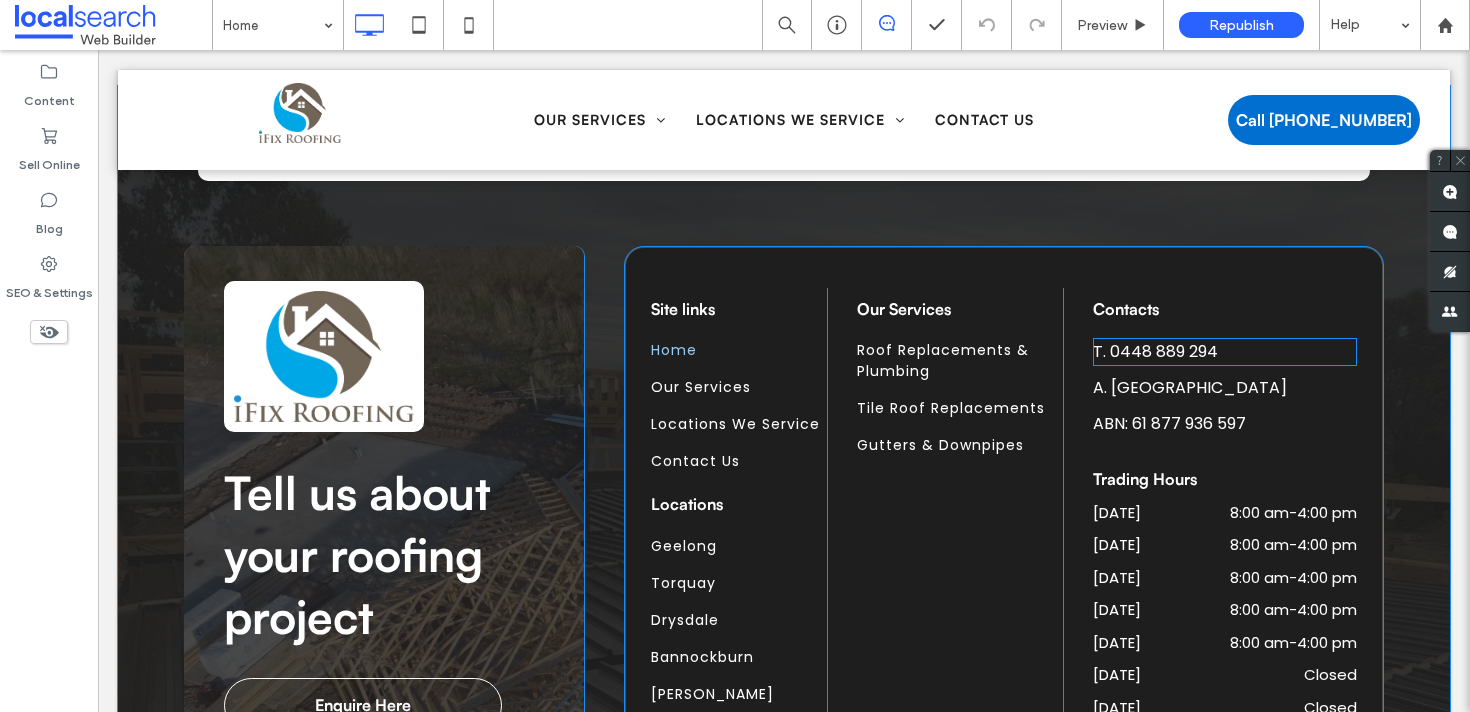 click on "0448 889 294" at bounding box center [1164, 351] 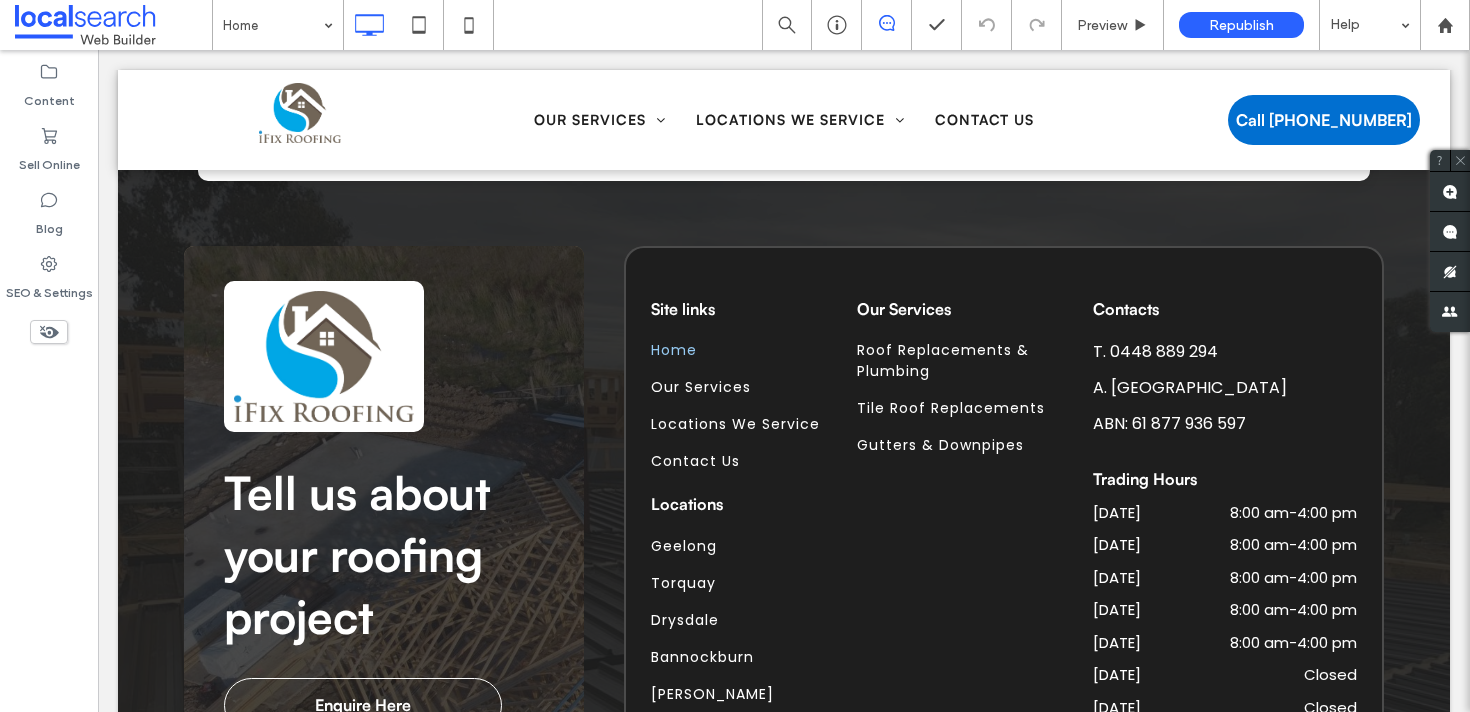 type on "*******" 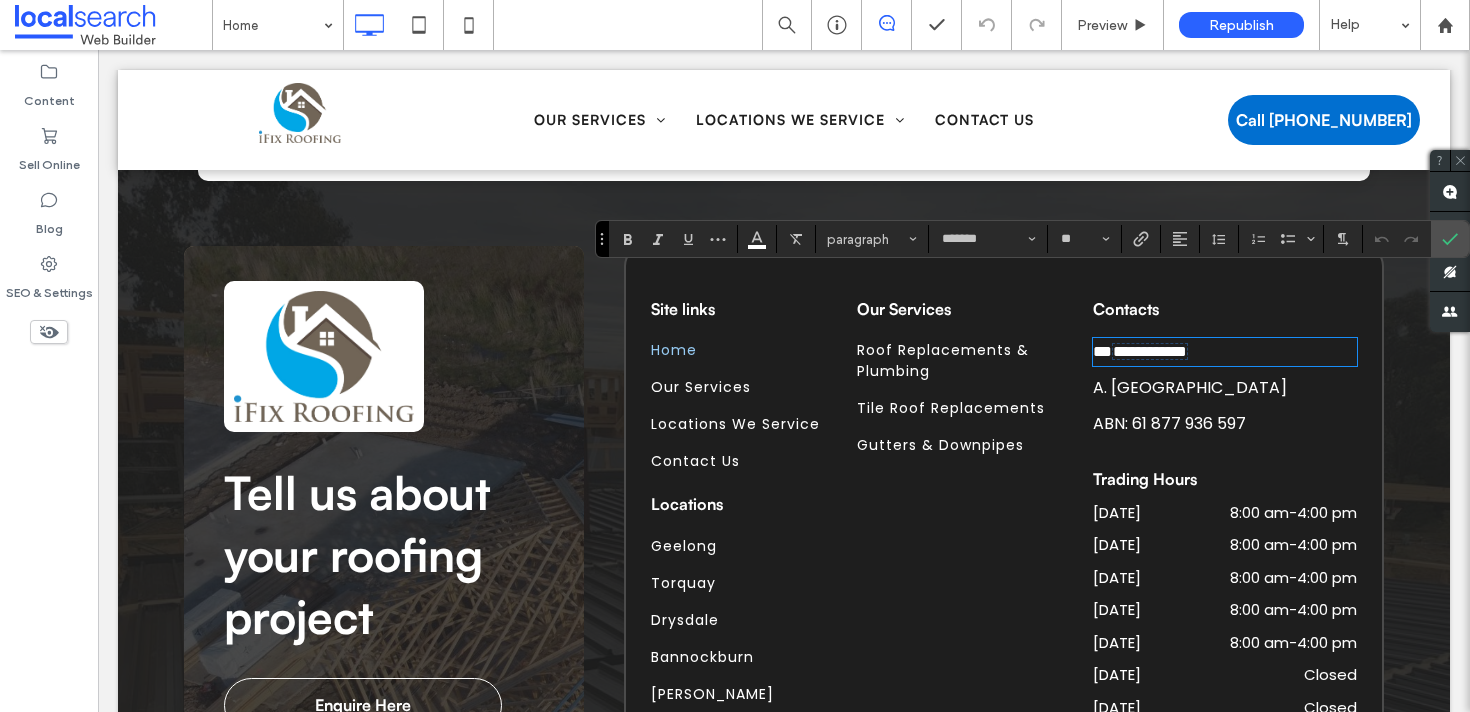 click on "**********" at bounding box center (1150, 351) 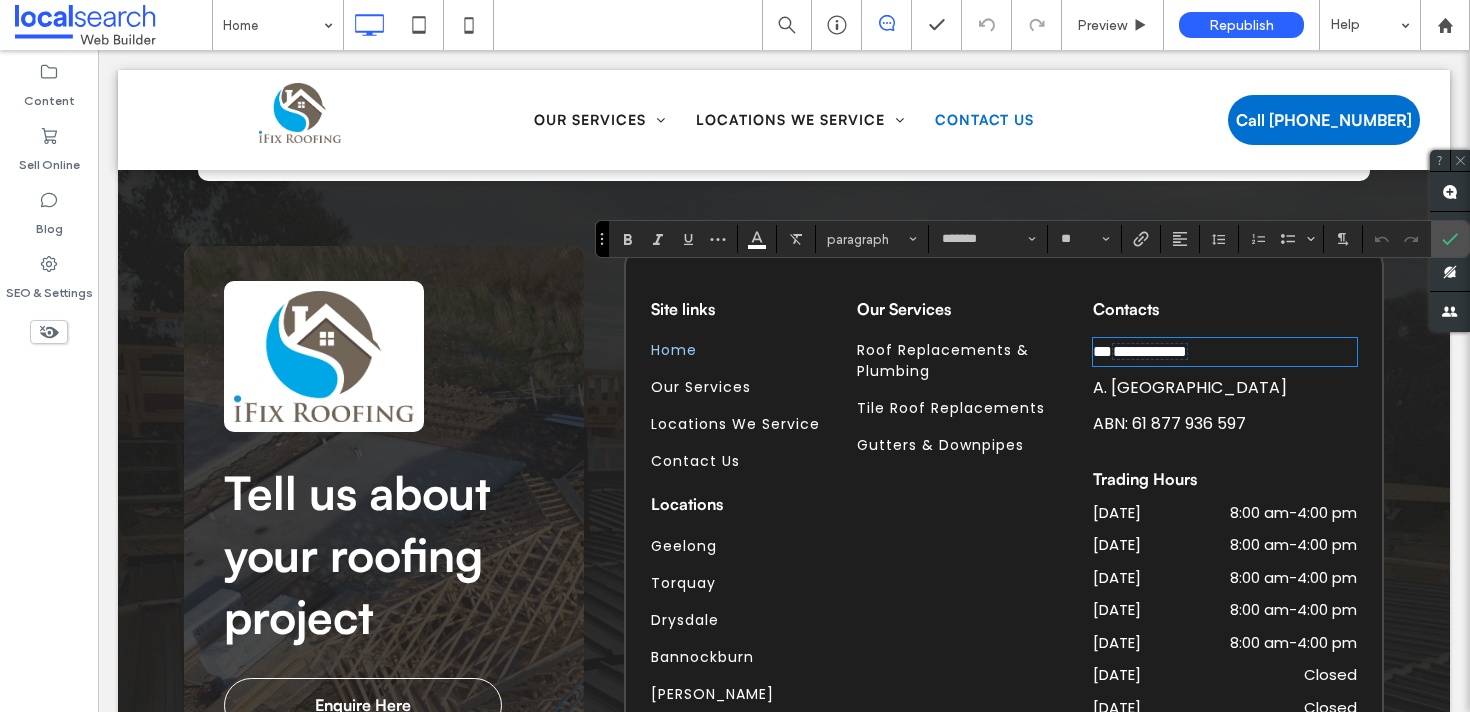 click on "Contact Us" at bounding box center (984, 119) 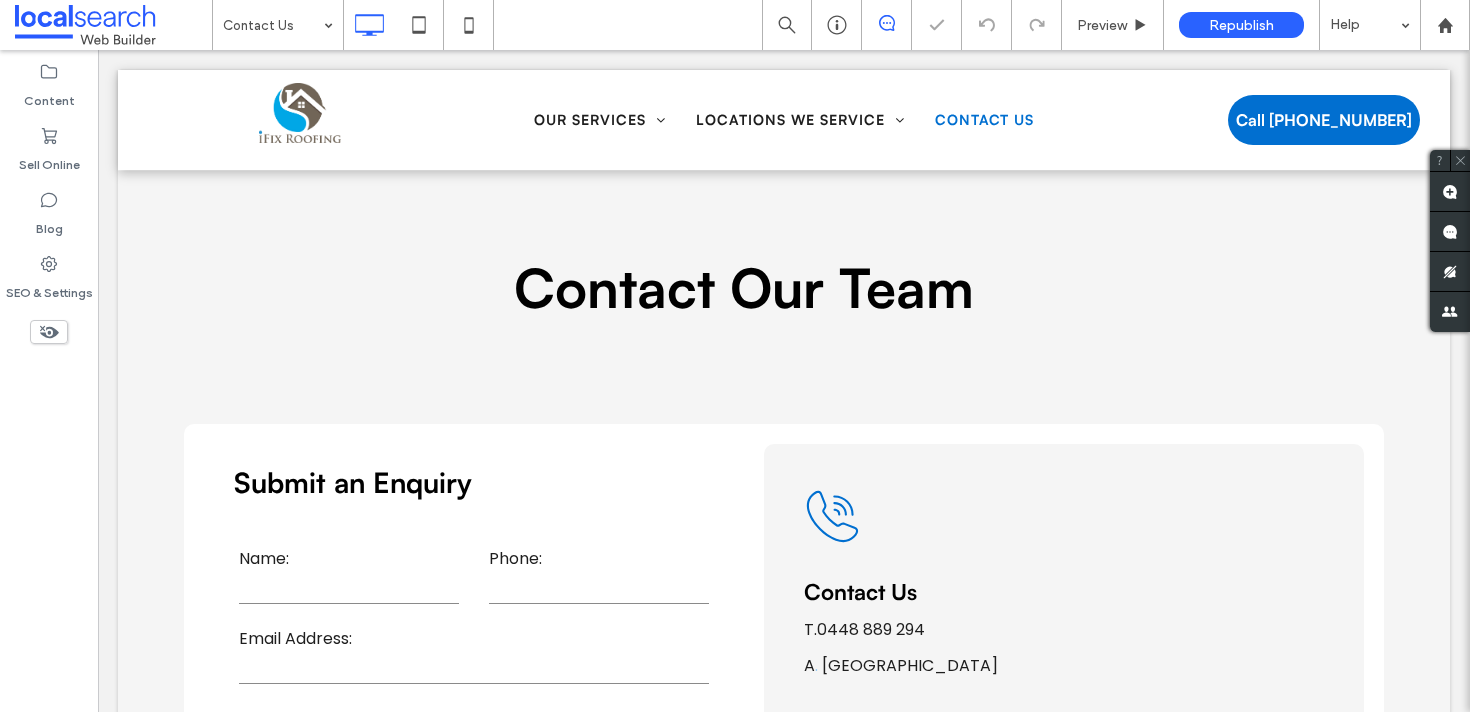 scroll, scrollTop: 0, scrollLeft: 0, axis: both 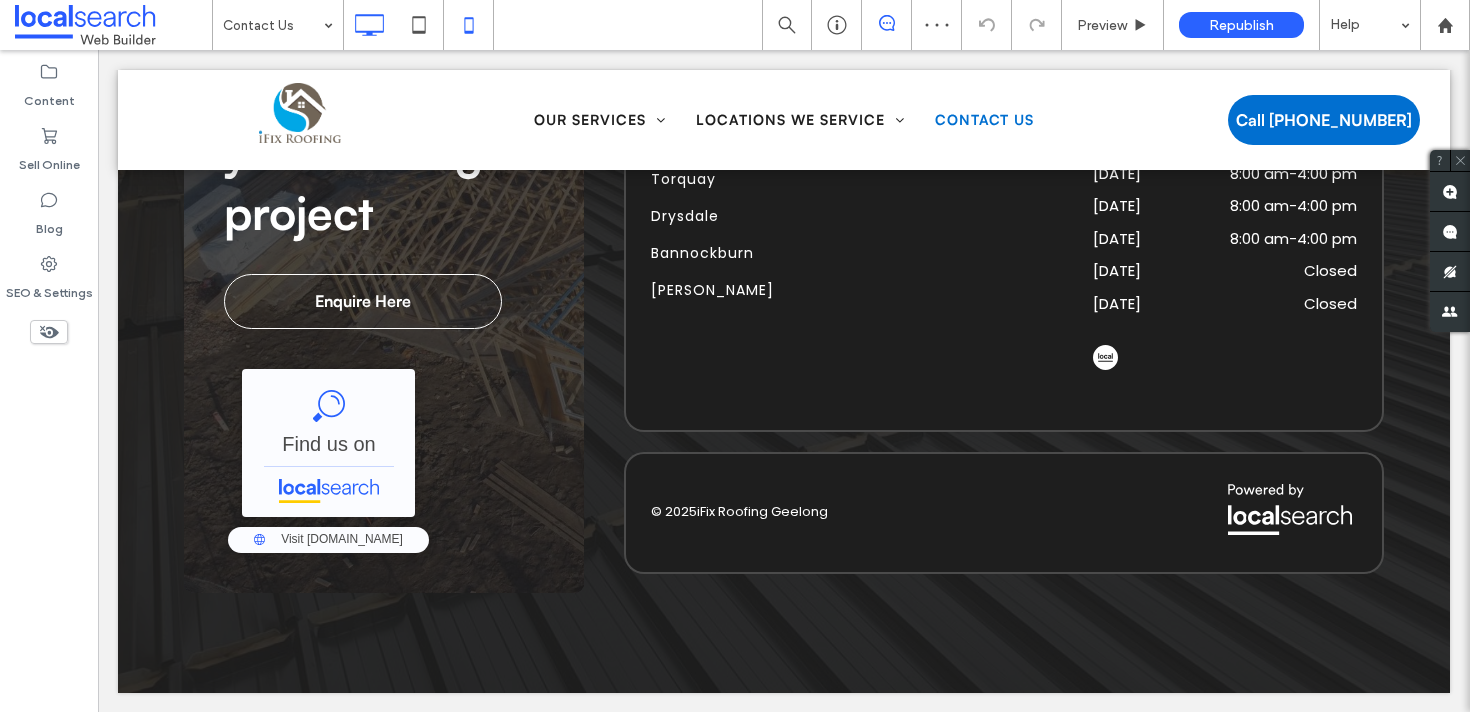 click 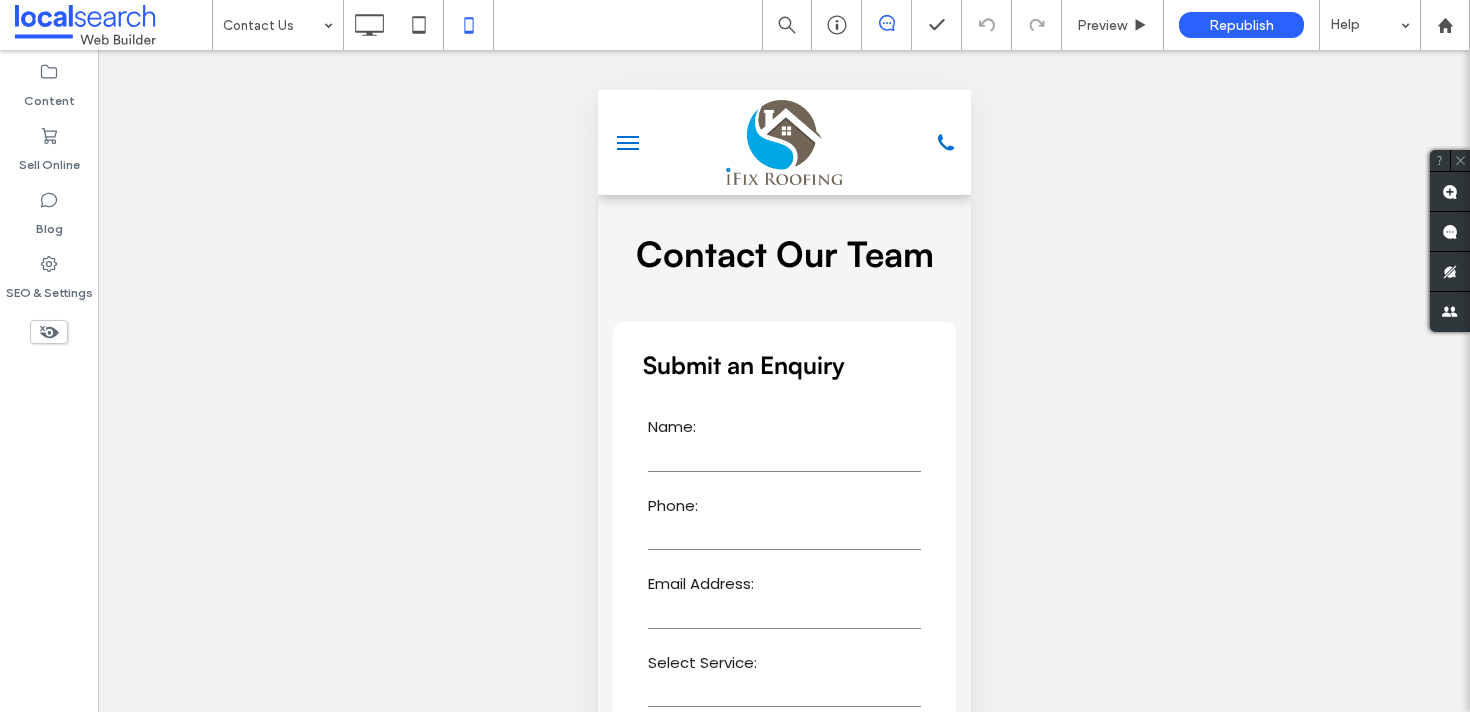 scroll, scrollTop: 0, scrollLeft: 0, axis: both 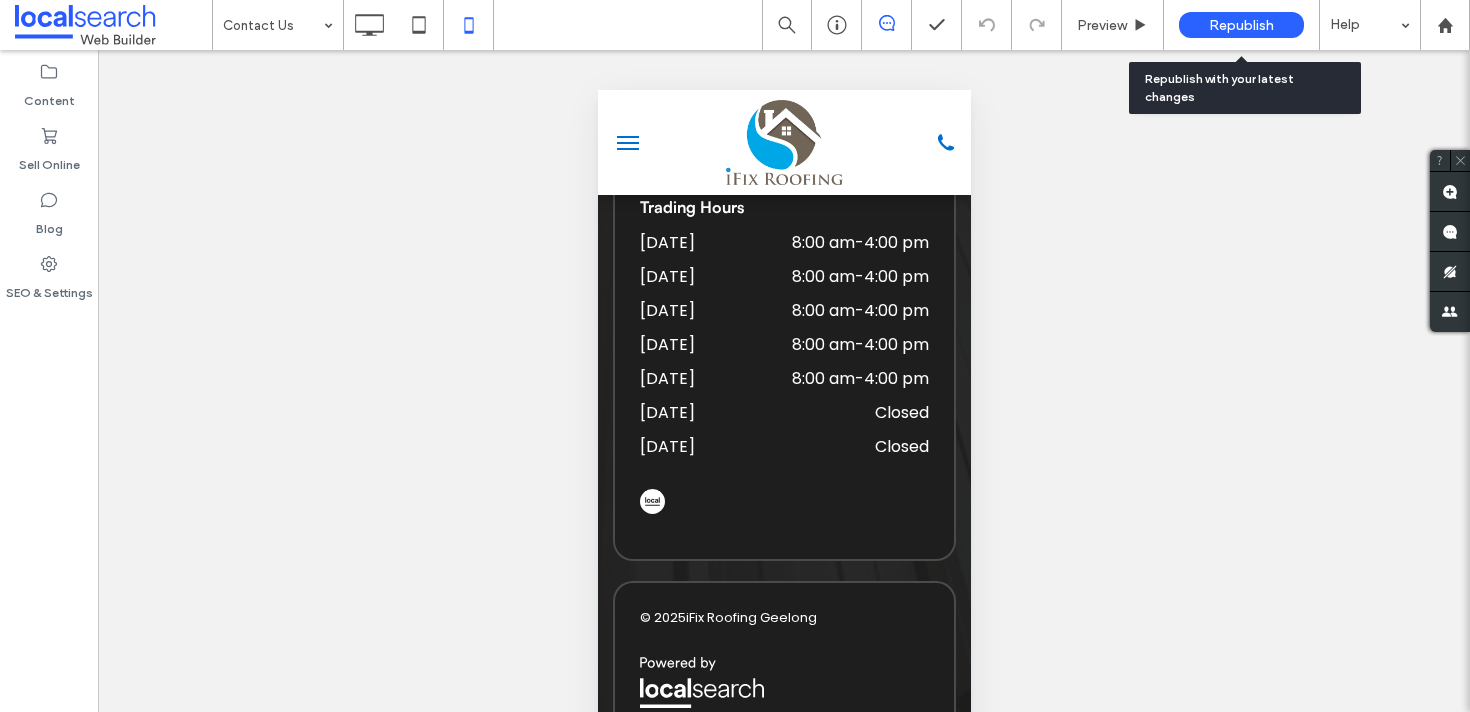 click on "Republish" at bounding box center [1241, 25] 